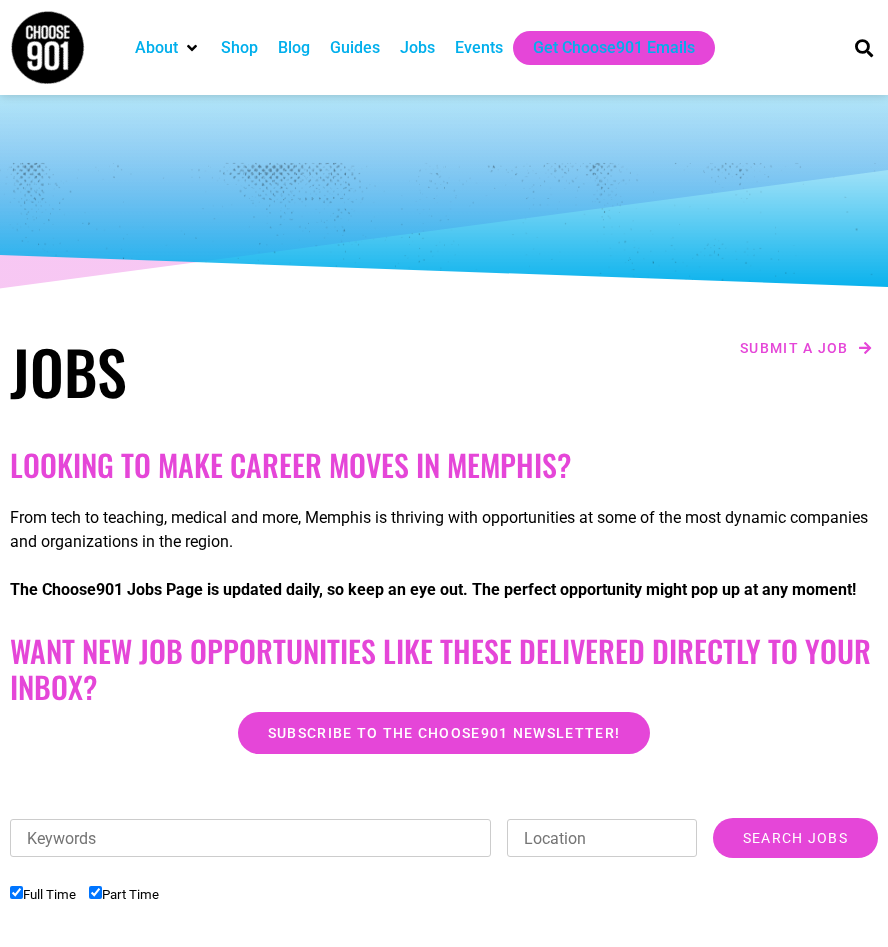 scroll, scrollTop: 0, scrollLeft: 0, axis: both 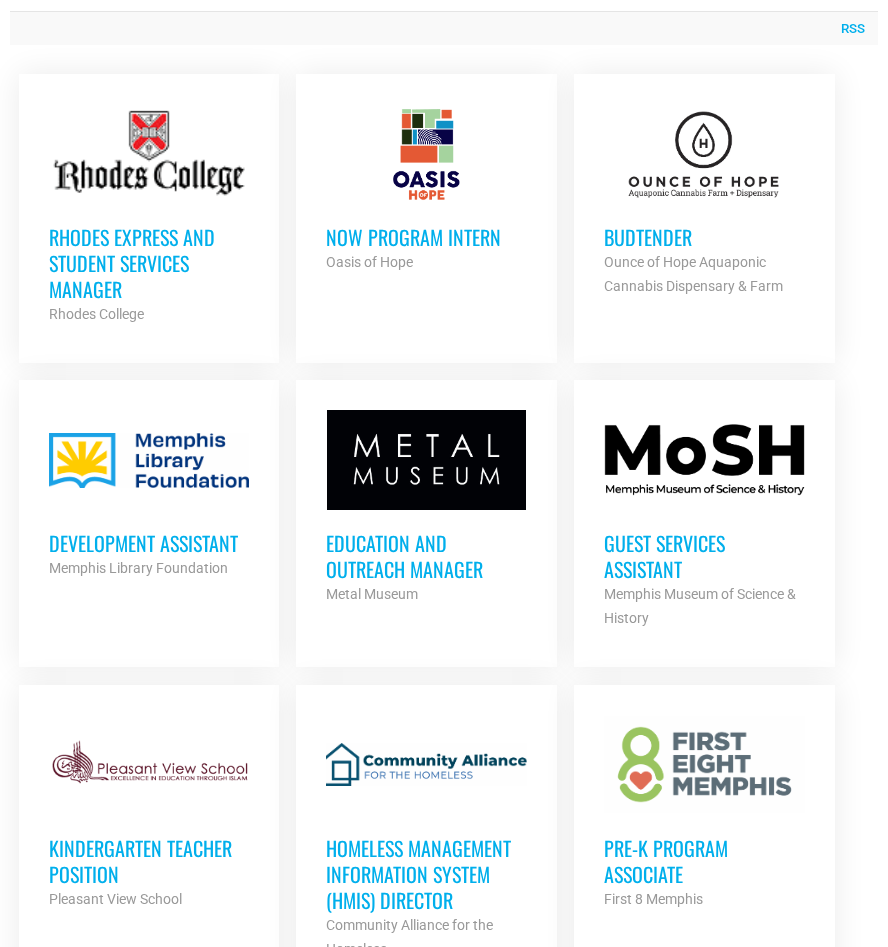 click on "Education and Outreach Manager
[ORGANIZATION]
Partner Org" at bounding box center (426, 558) 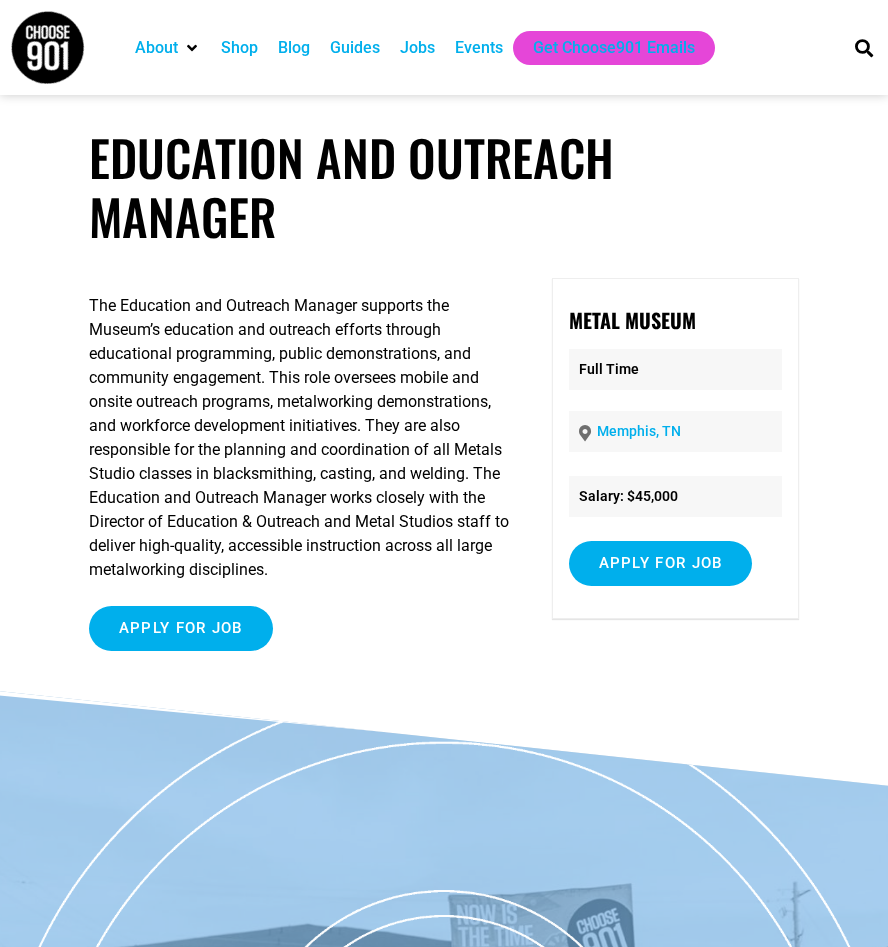 scroll, scrollTop: 0, scrollLeft: 0, axis: both 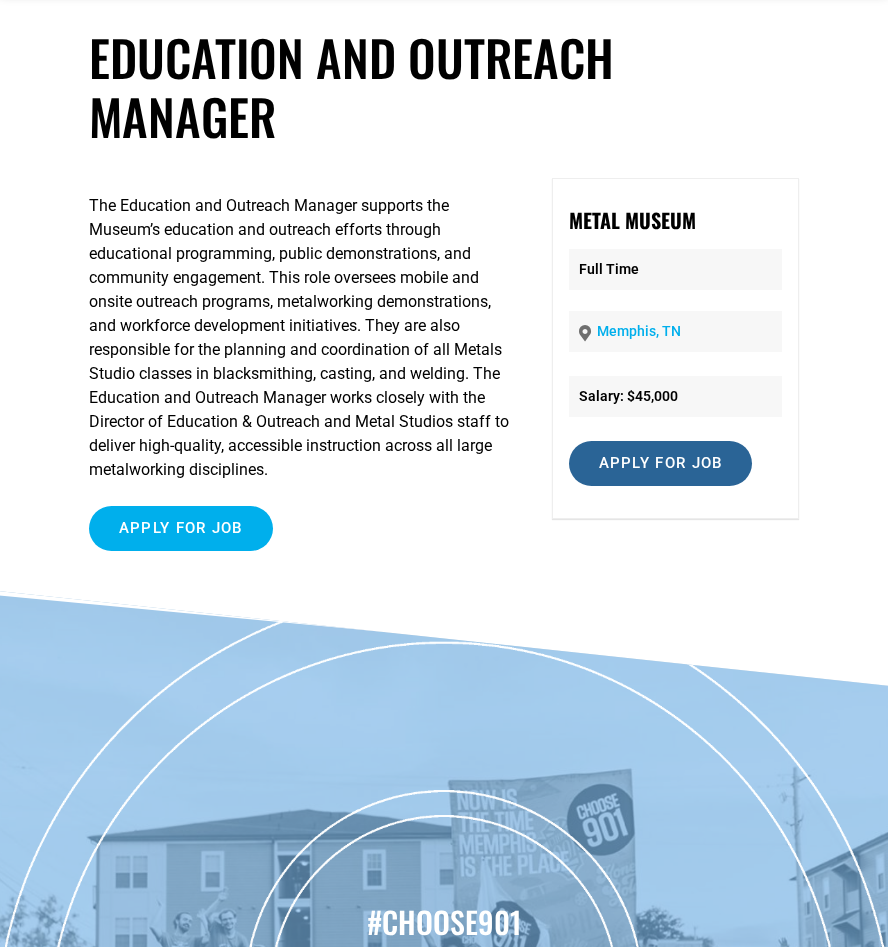 click on "Apply for job" at bounding box center (661, 463) 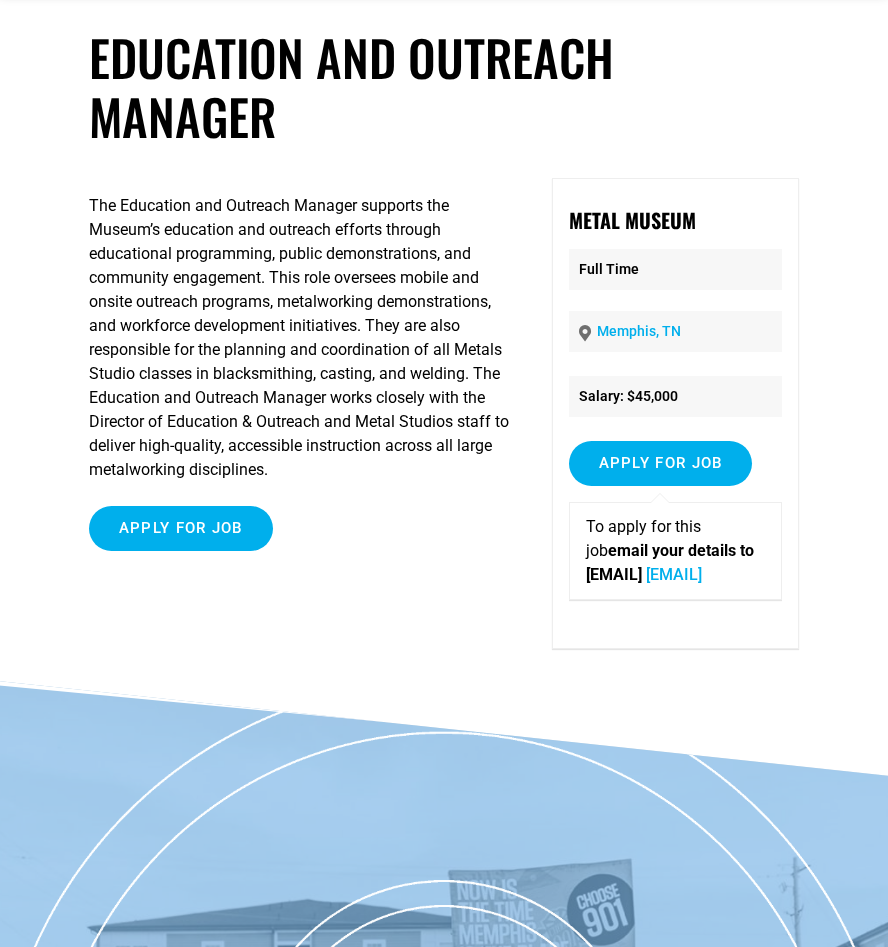 click on "The Education and Outreach Manager supports the Museum’s education and outreach efforts through educational programming, public demonstrations, and community engagement. This role oversees mobile and onsite outreach programs, metalworking demonstrations, and workforce development initiatives. They are also responsible for the planning and coordination of all Metals Studio classes in blacksmithing, casting, and welding. The Education and Outreach Manager works closely with the Director of Education & Outreach and Metal Studios staff to deliver high-quality, accessible instruction across all large metalworking disciplines." at bounding box center (302, 338) 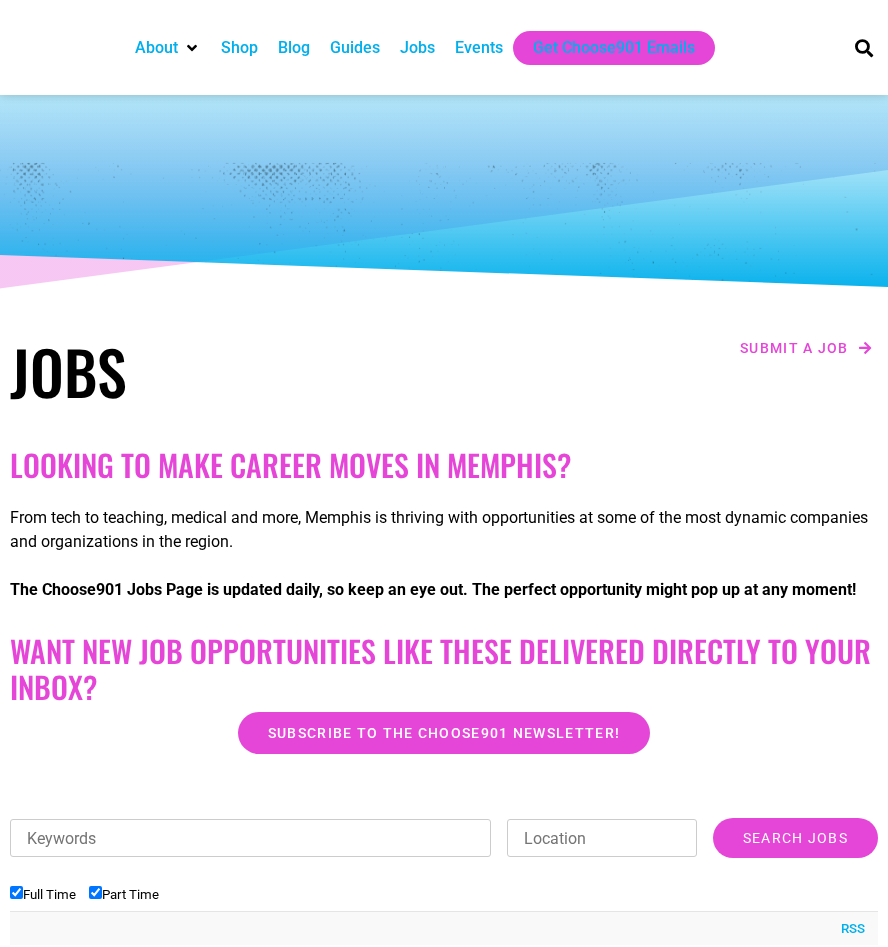 scroll, scrollTop: 900, scrollLeft: 0, axis: vertical 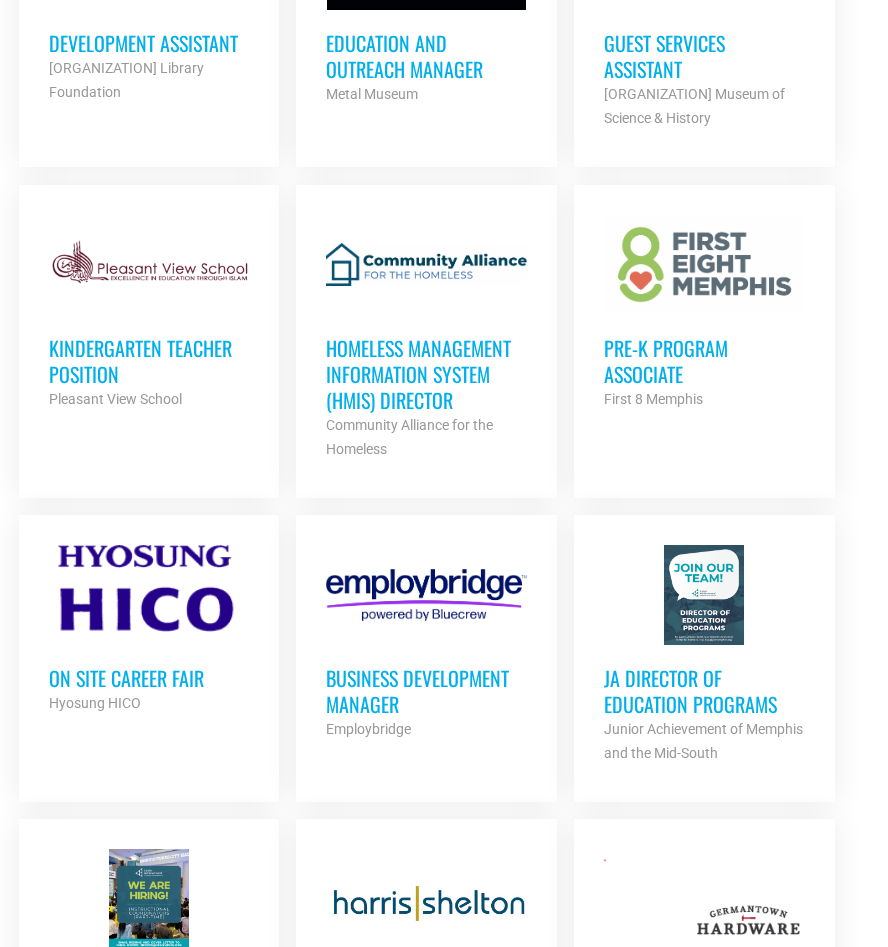 click on "JA Director of Education Programs" at bounding box center (704, 691) 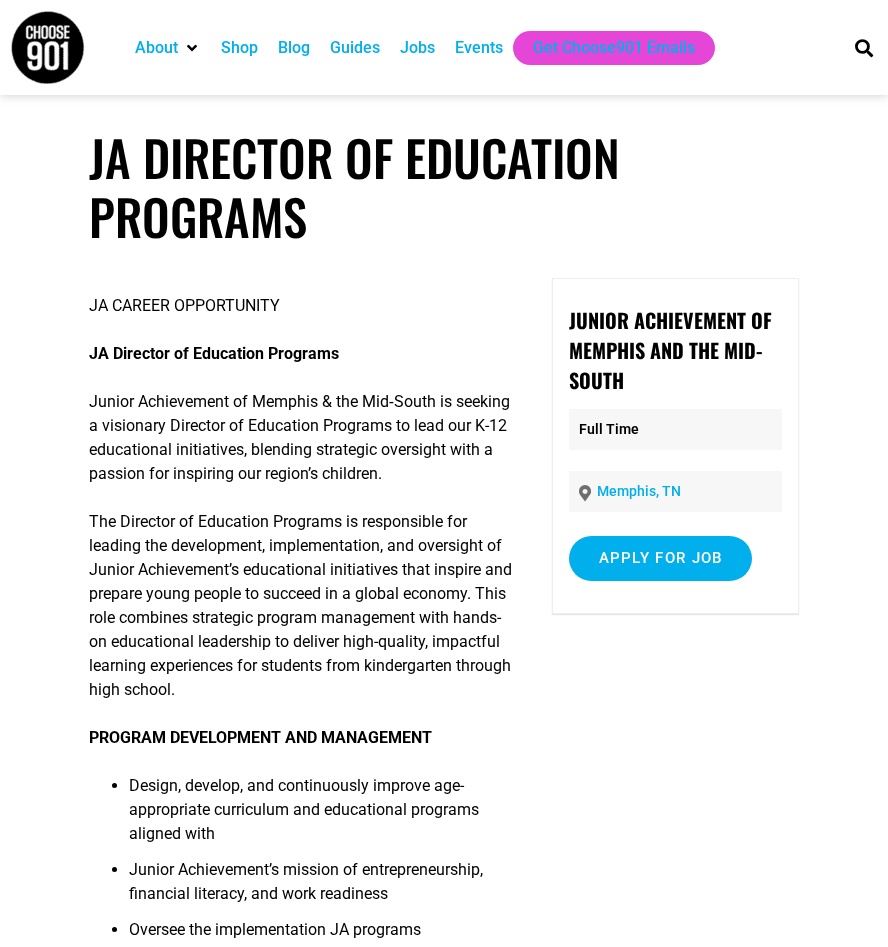 scroll, scrollTop: 0, scrollLeft: 0, axis: both 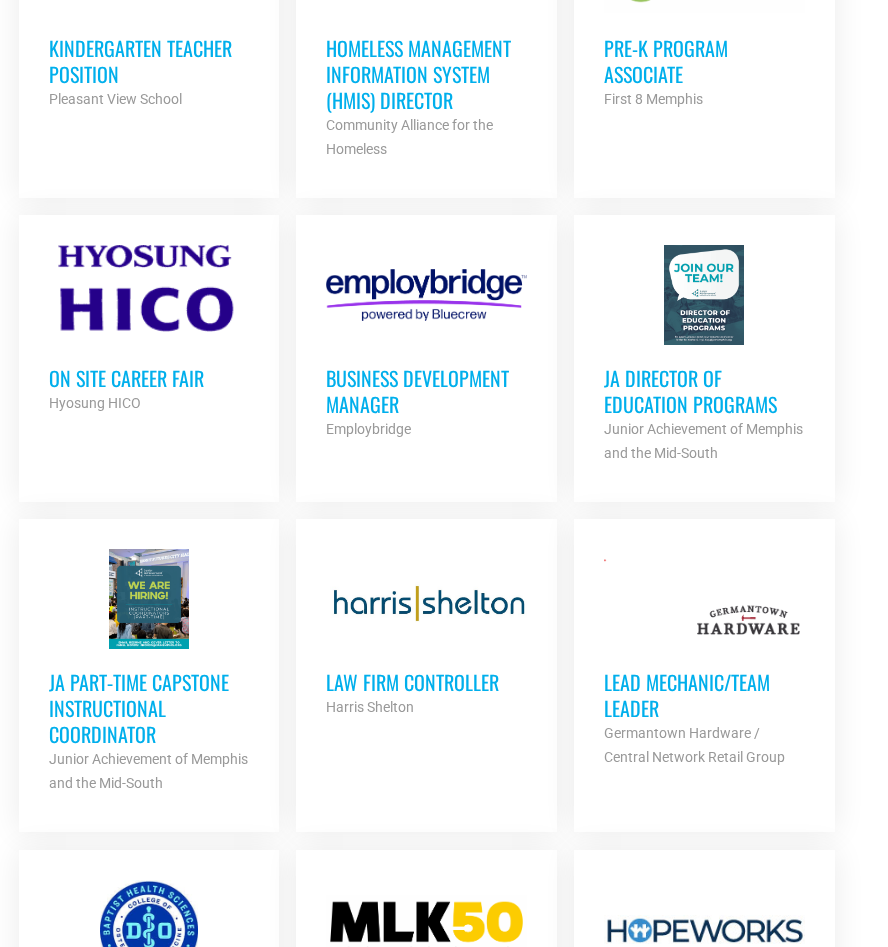 click on "JA Part‐time Capstone Instructional Coordinator" at bounding box center (149, 708) 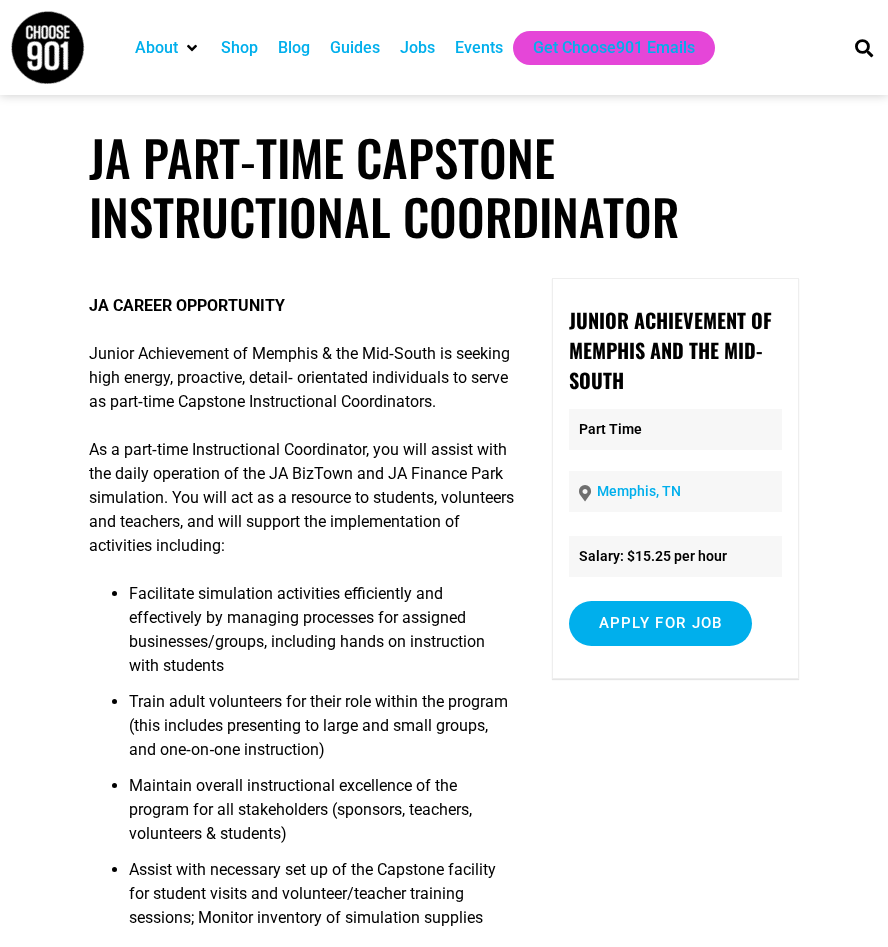 scroll, scrollTop: 0, scrollLeft: 0, axis: both 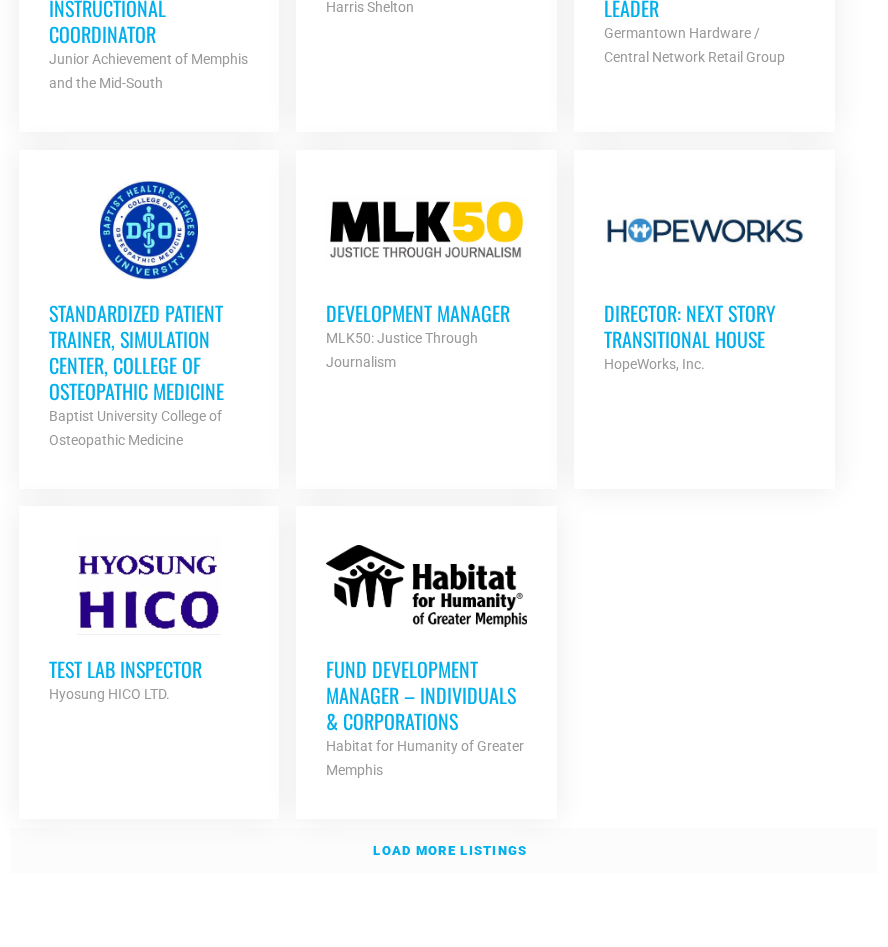 click on "Load more listings" at bounding box center (450, 850) 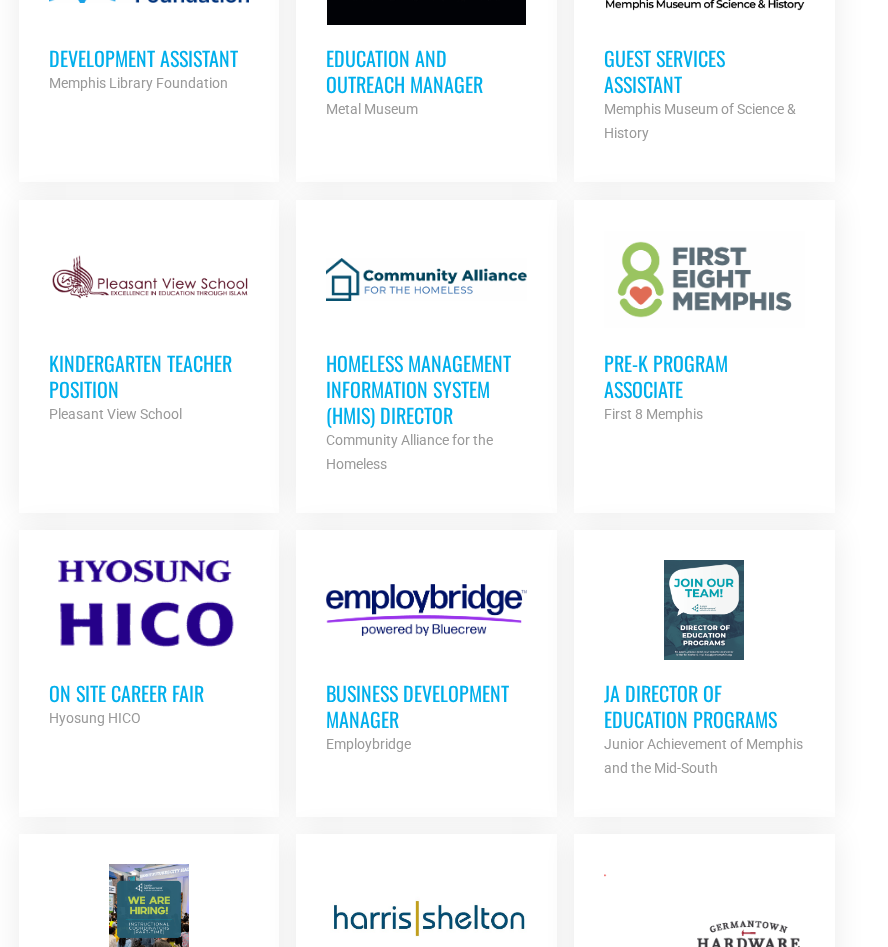 scroll, scrollTop: 1200, scrollLeft: 0, axis: vertical 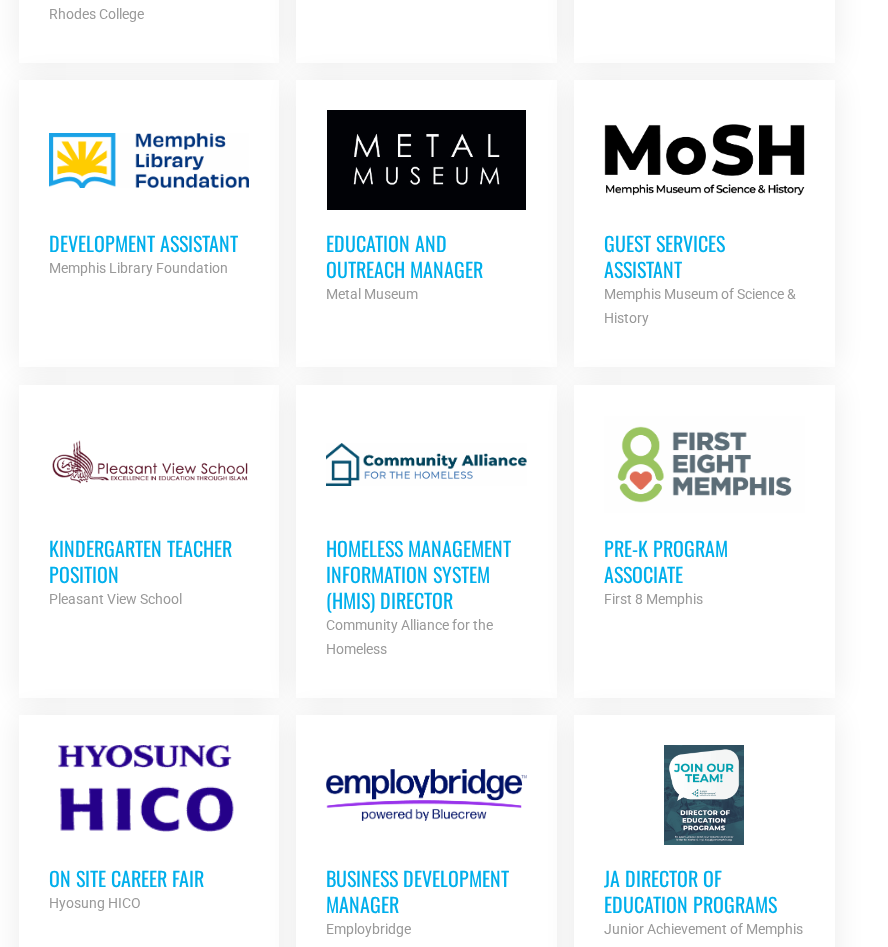 click on "Kindergarten Teacher Position" at bounding box center (149, 561) 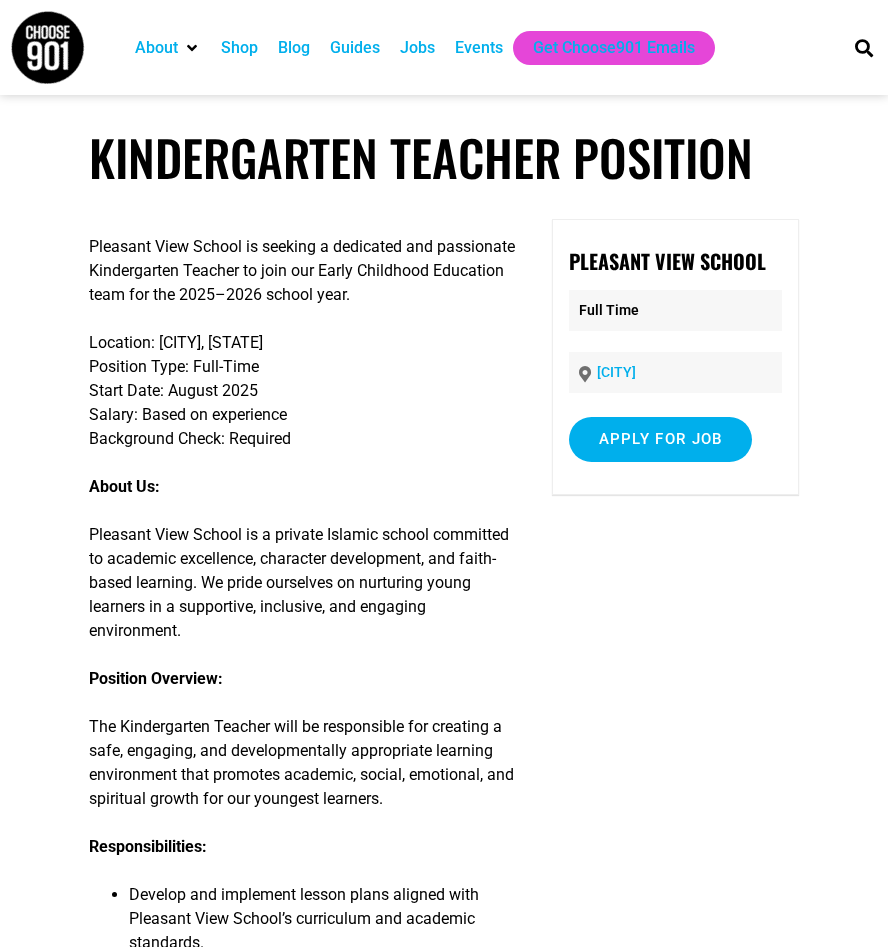 scroll, scrollTop: 0, scrollLeft: 0, axis: both 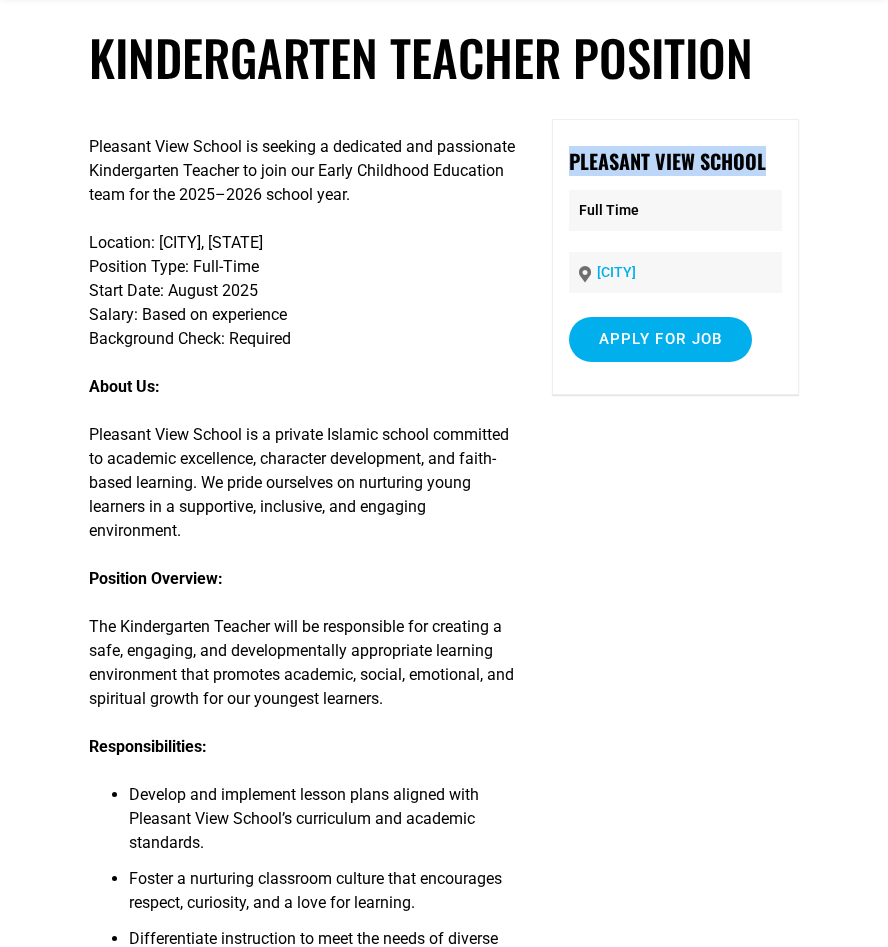 drag, startPoint x: 569, startPoint y: 166, endPoint x: 766, endPoint y: 165, distance: 197.00253 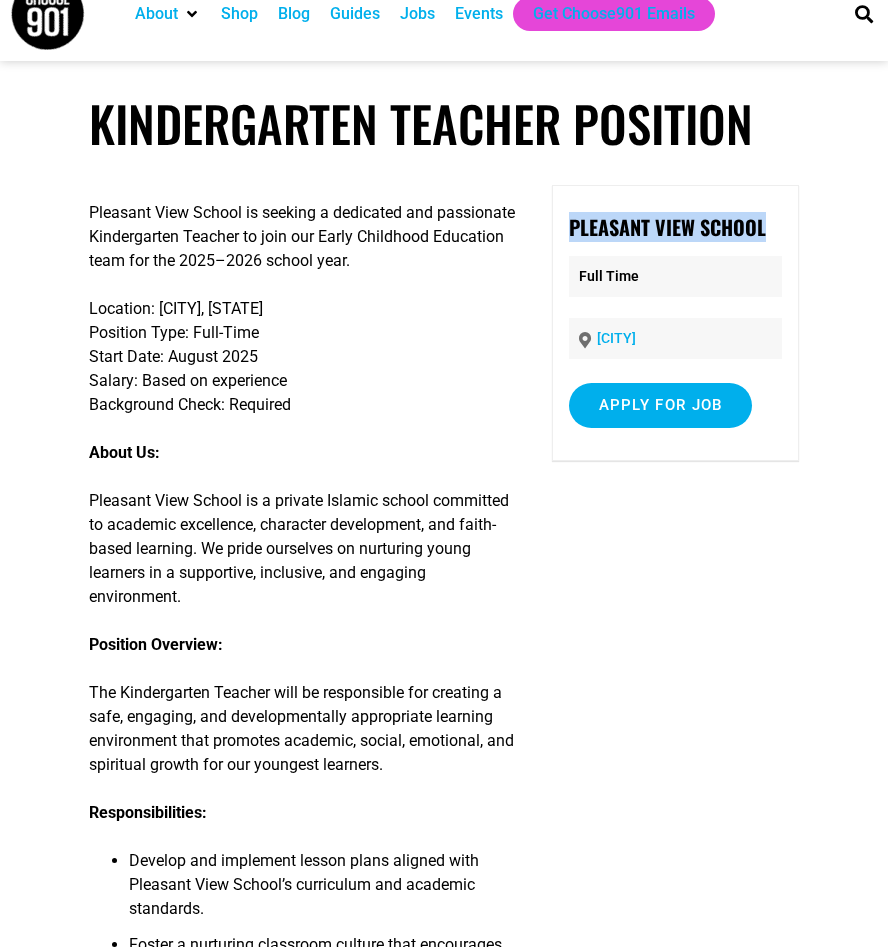 scroll, scrollTop: 0, scrollLeft: 0, axis: both 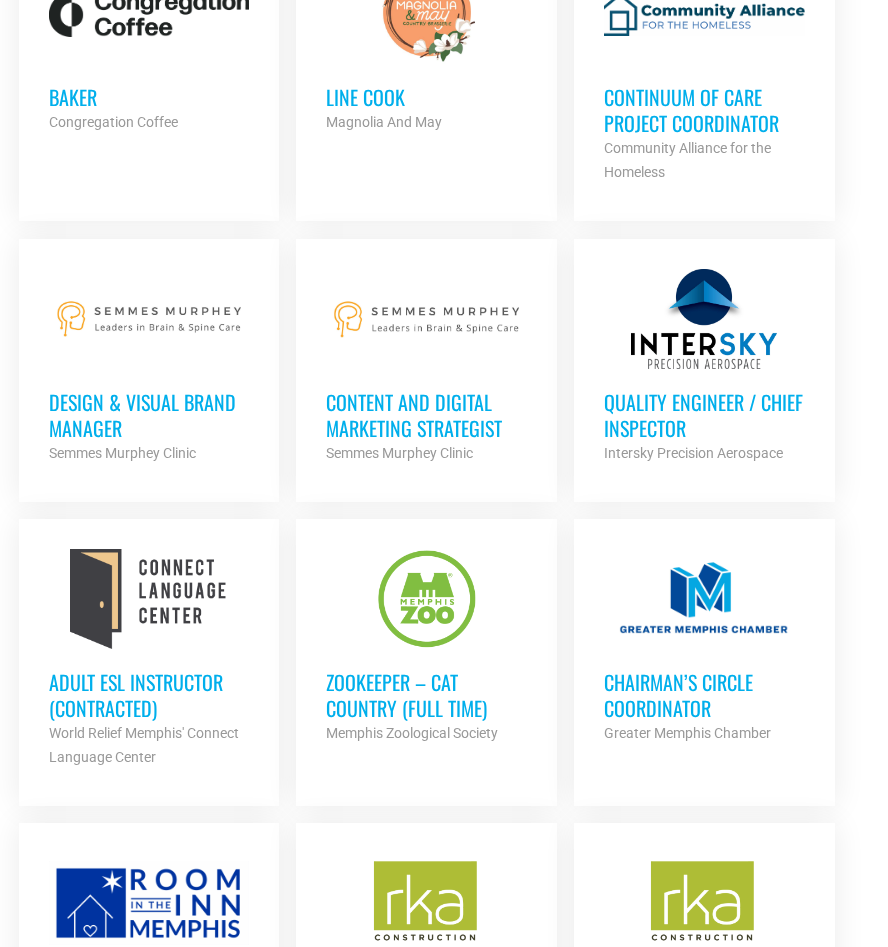 click on "Zookeeper – Cat Country (Full Time)" at bounding box center (426, 695) 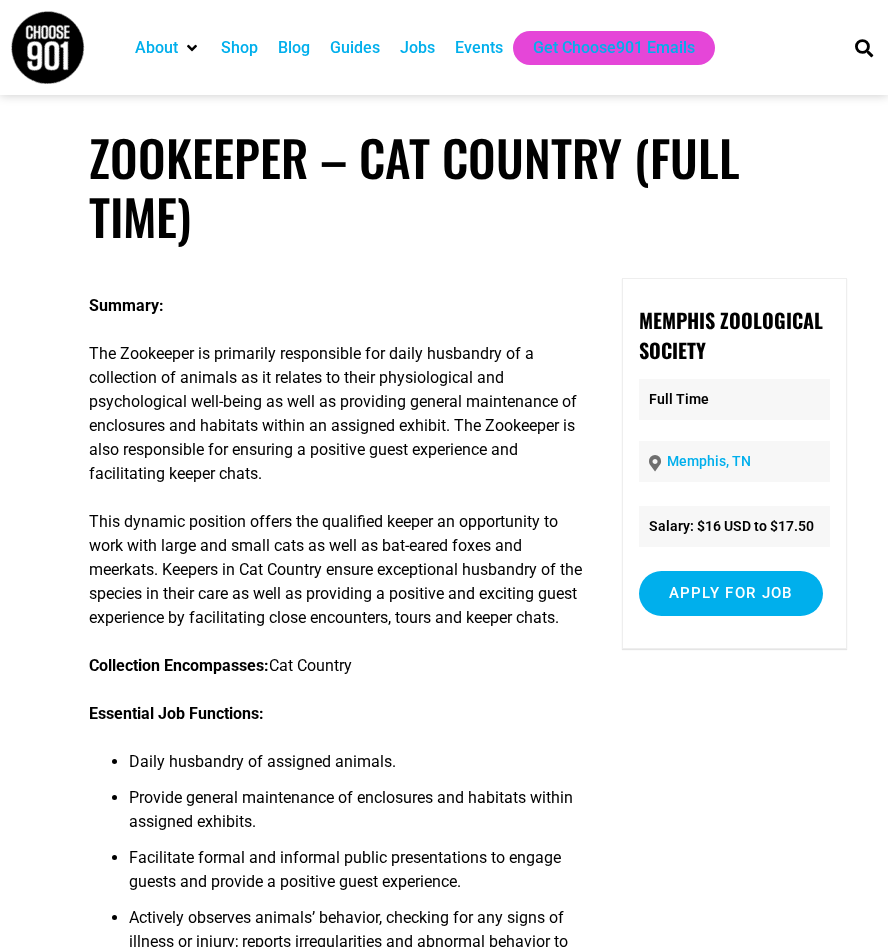 scroll, scrollTop: 0, scrollLeft: 0, axis: both 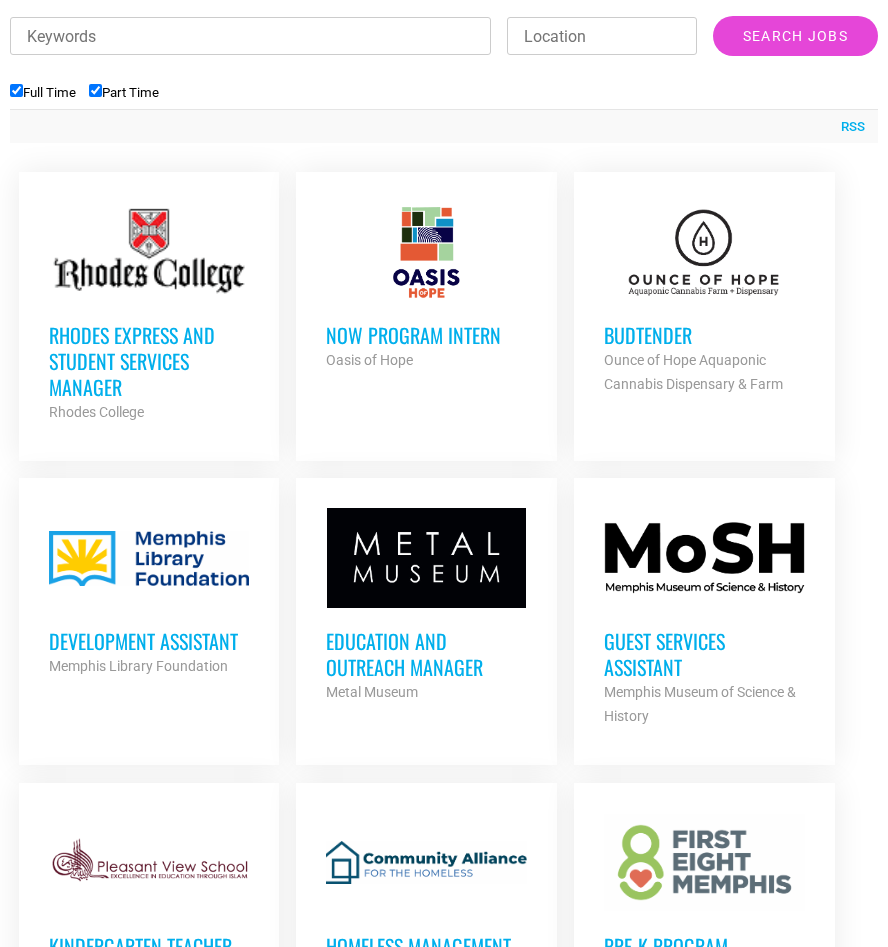 click on "NOW Program Intern" at bounding box center [426, 335] 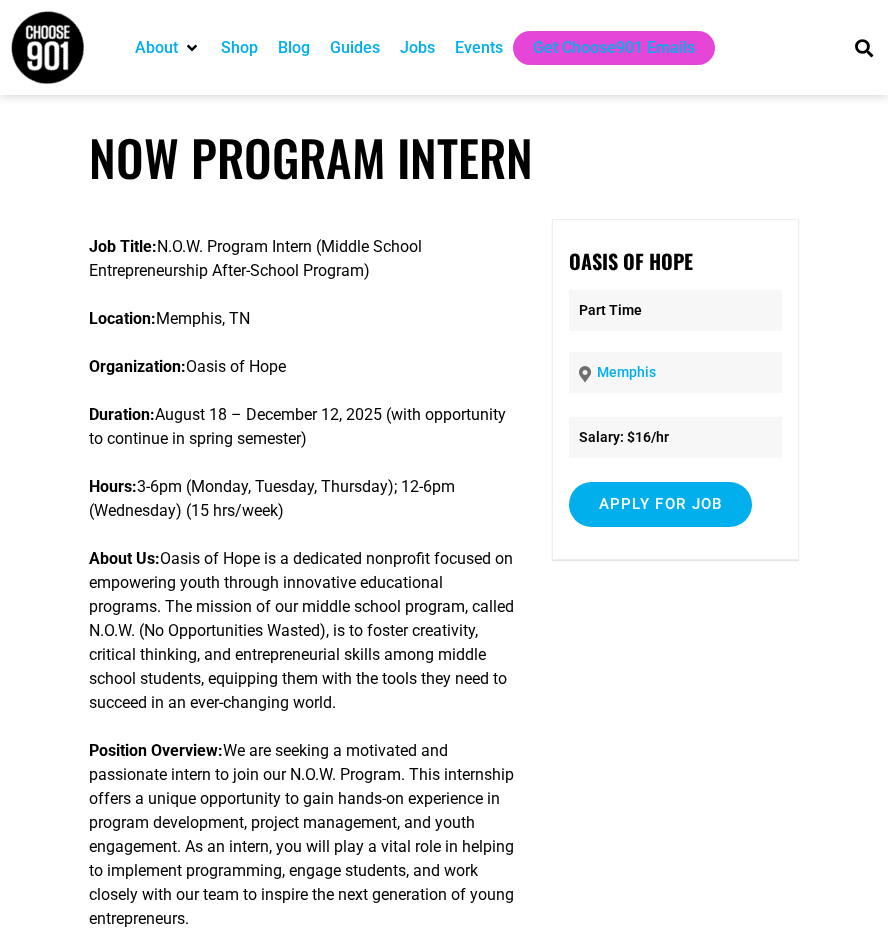 scroll, scrollTop: 0, scrollLeft: 0, axis: both 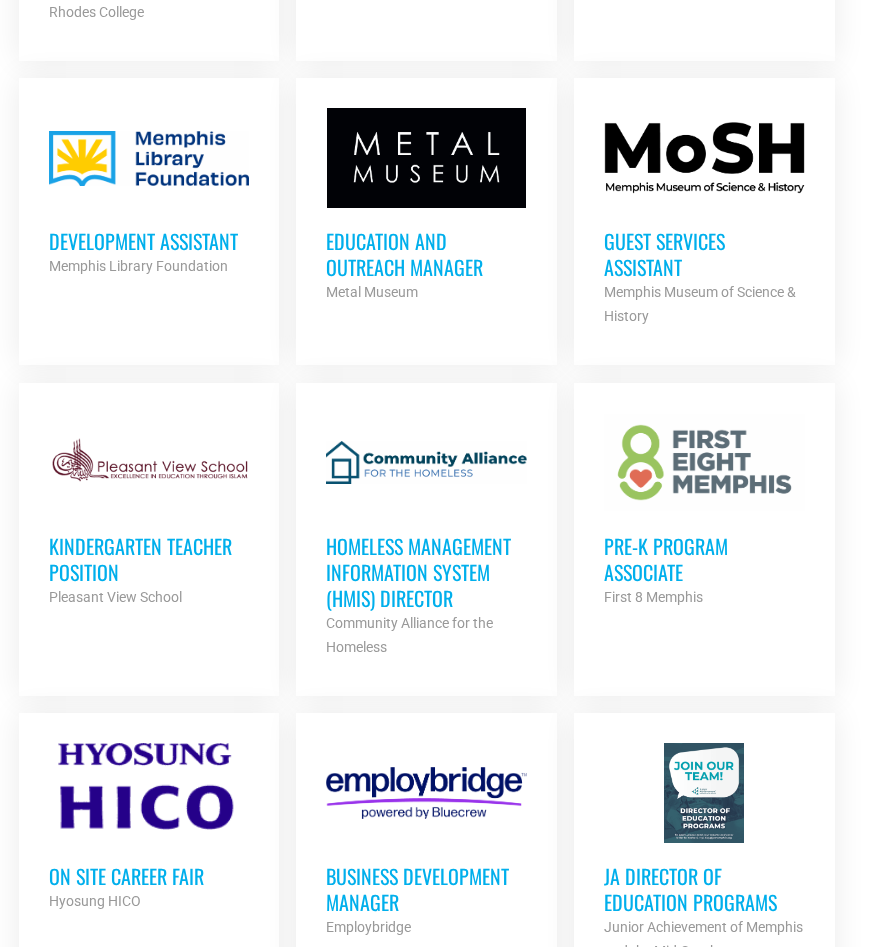 click on "Pre-K Program Associate" at bounding box center (704, 559) 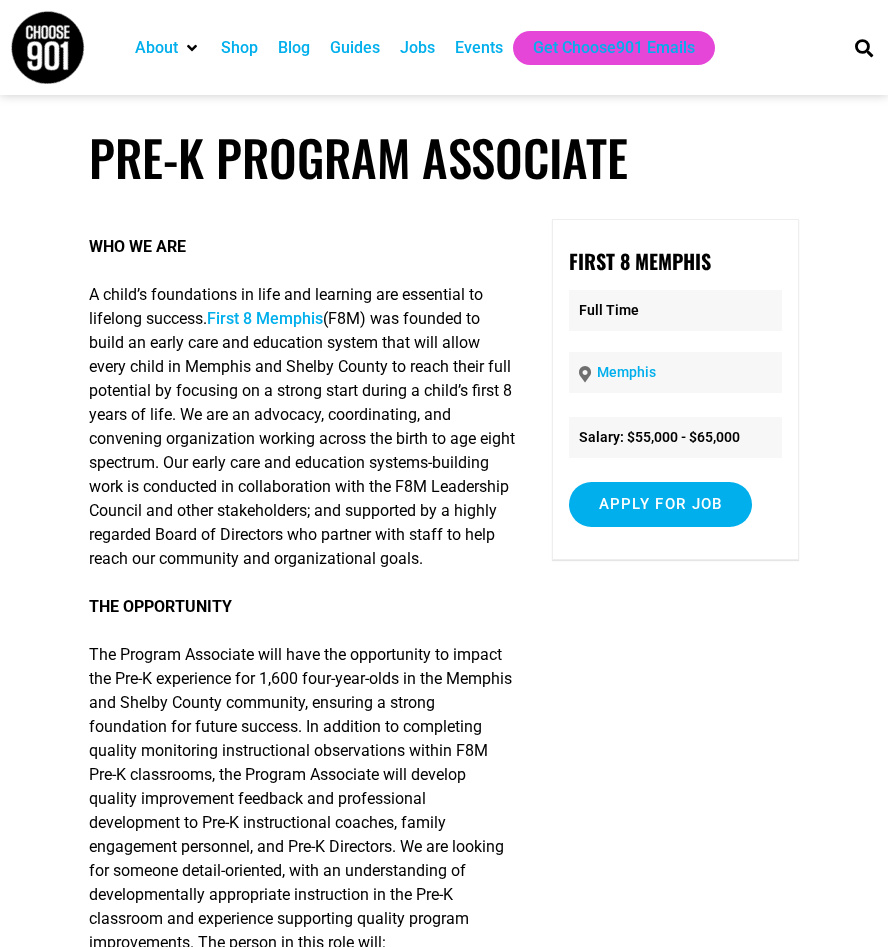 scroll, scrollTop: 0, scrollLeft: 0, axis: both 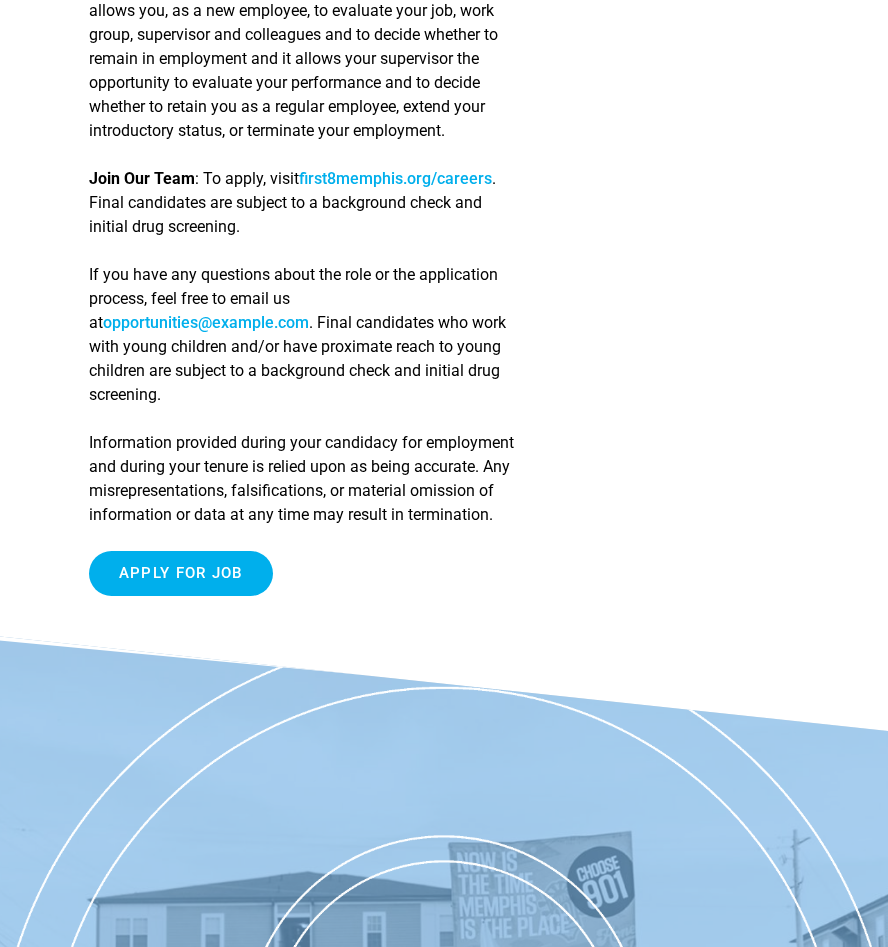 click on "first8memphis.org/careers" at bounding box center (395, 178) 